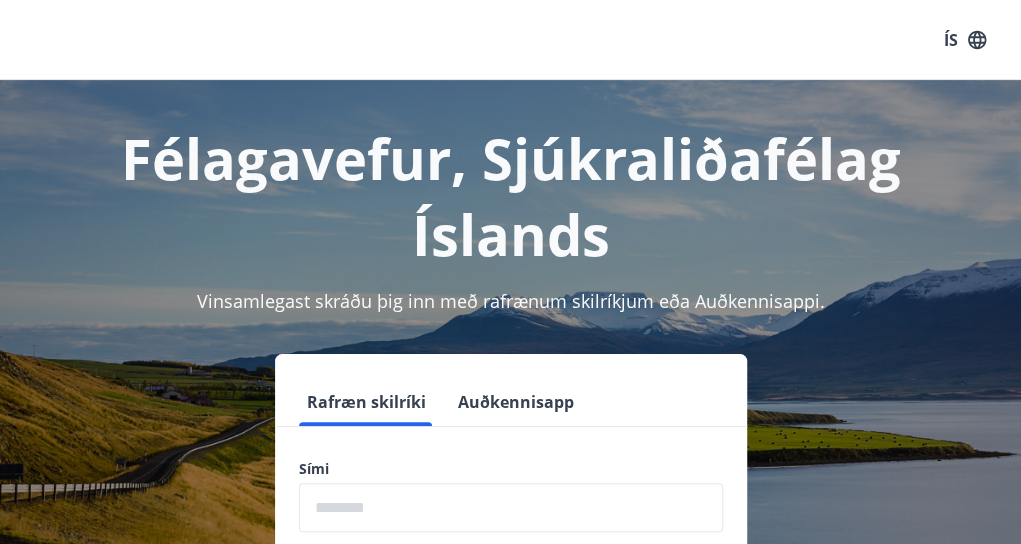 scroll, scrollTop: 247, scrollLeft: 0, axis: vertical 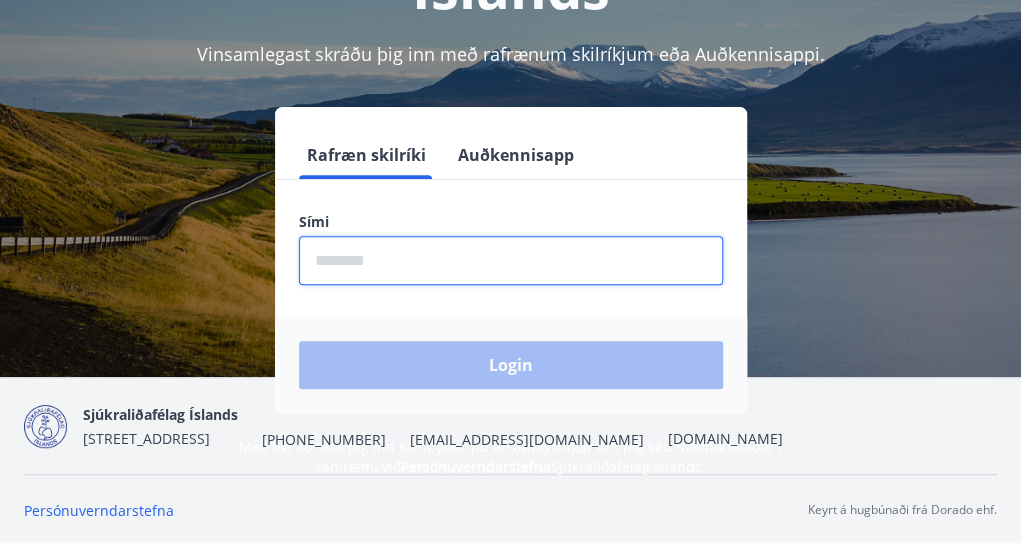 click at bounding box center [511, 260] 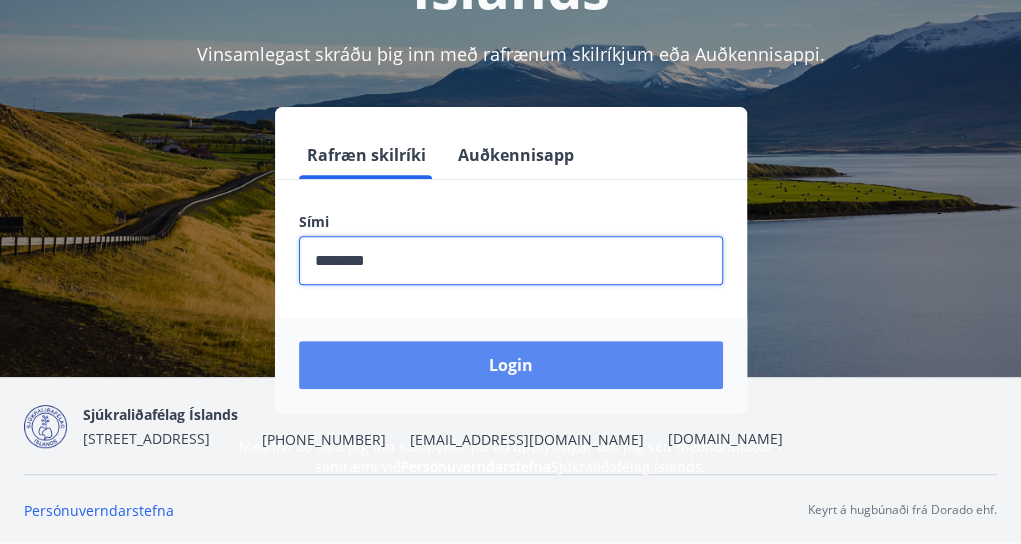 click on "Login" at bounding box center (511, 365) 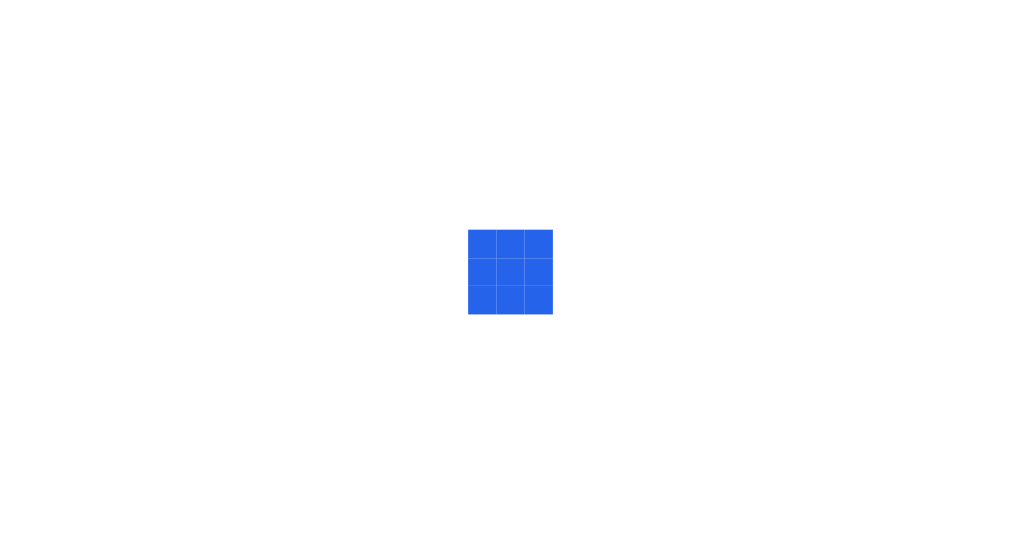 scroll, scrollTop: 0, scrollLeft: 0, axis: both 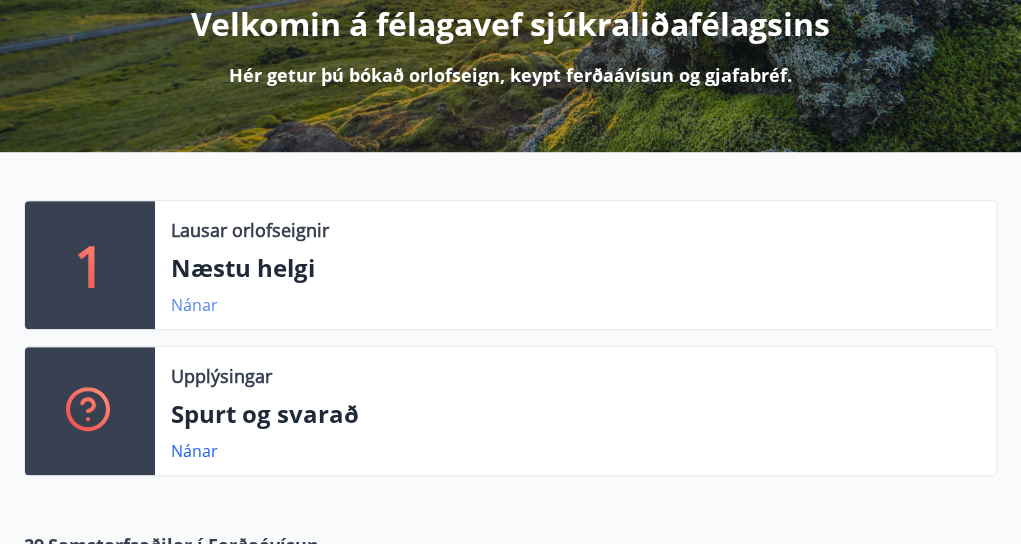 click on "Nánar" at bounding box center [194, 305] 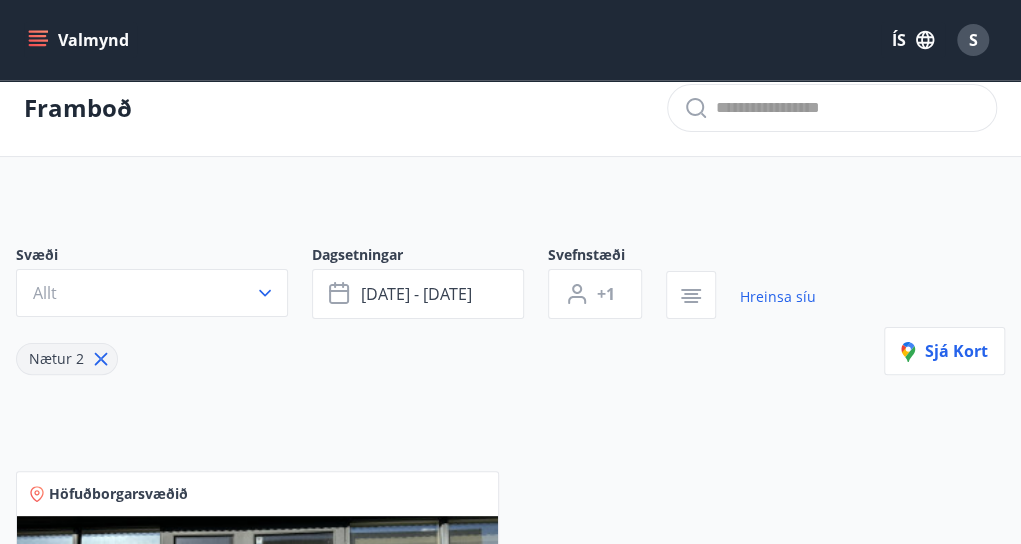 scroll, scrollTop: 0, scrollLeft: 0, axis: both 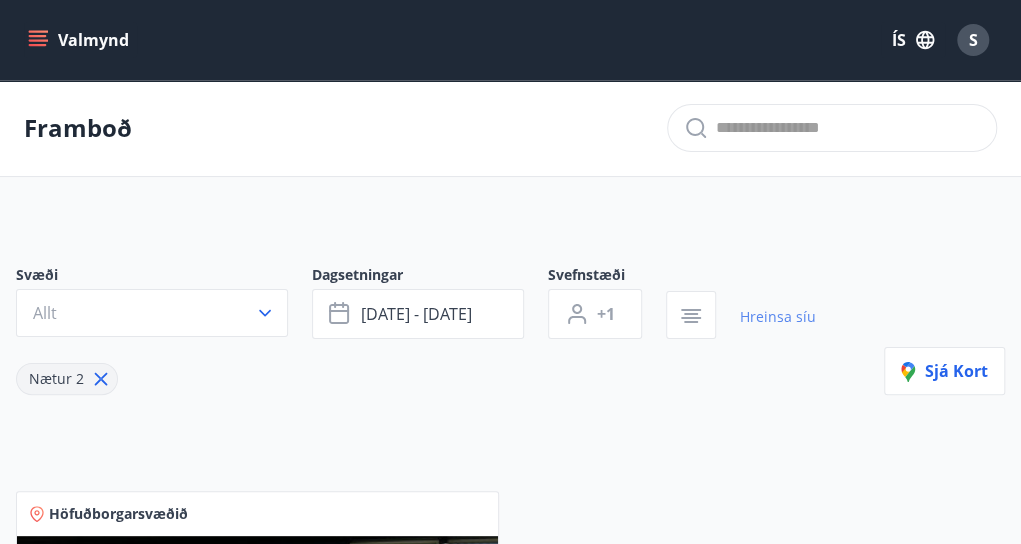 click on "Hreinsa síu" at bounding box center [778, 317] 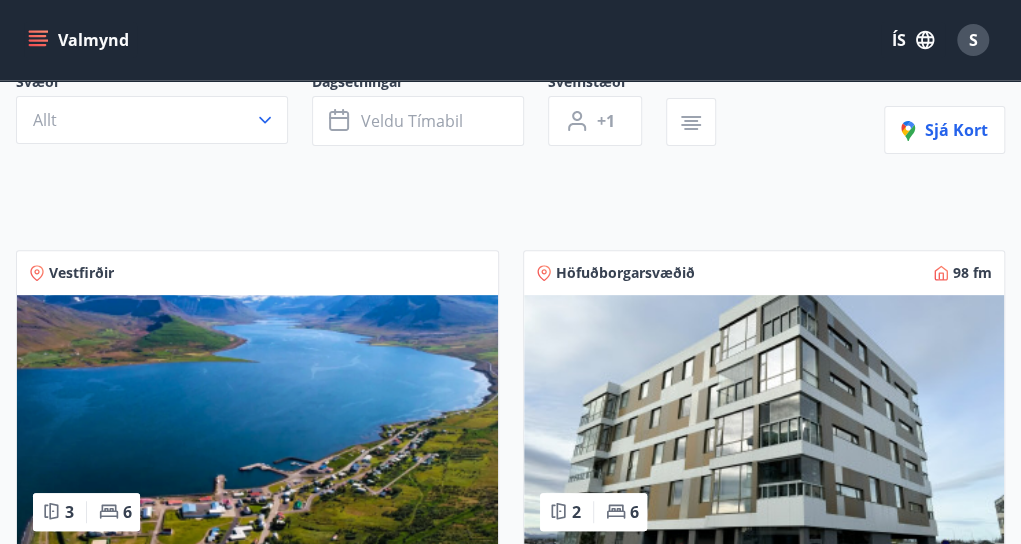 scroll, scrollTop: 0, scrollLeft: 0, axis: both 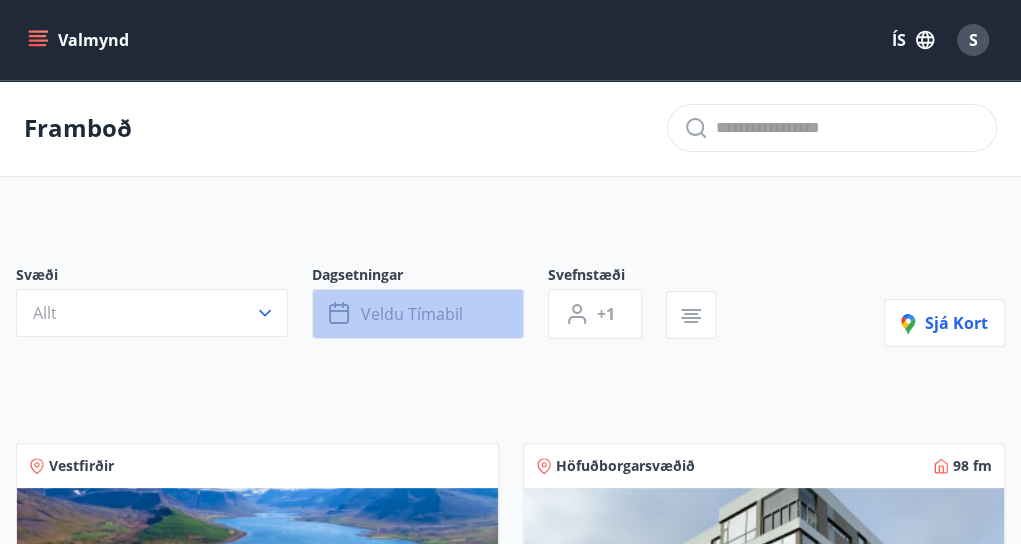 click on "Veldu tímabil" at bounding box center [412, 314] 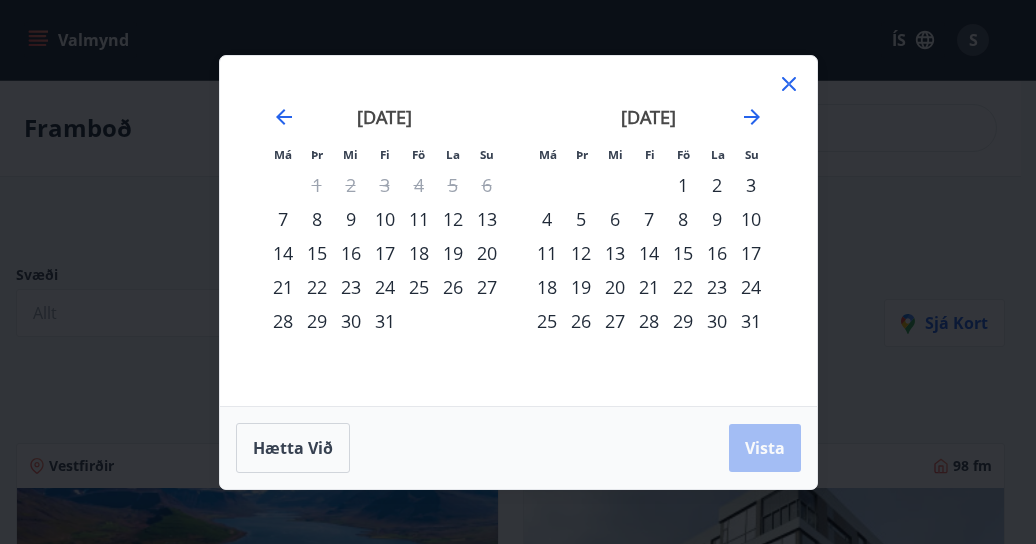 click on "11" at bounding box center [419, 219] 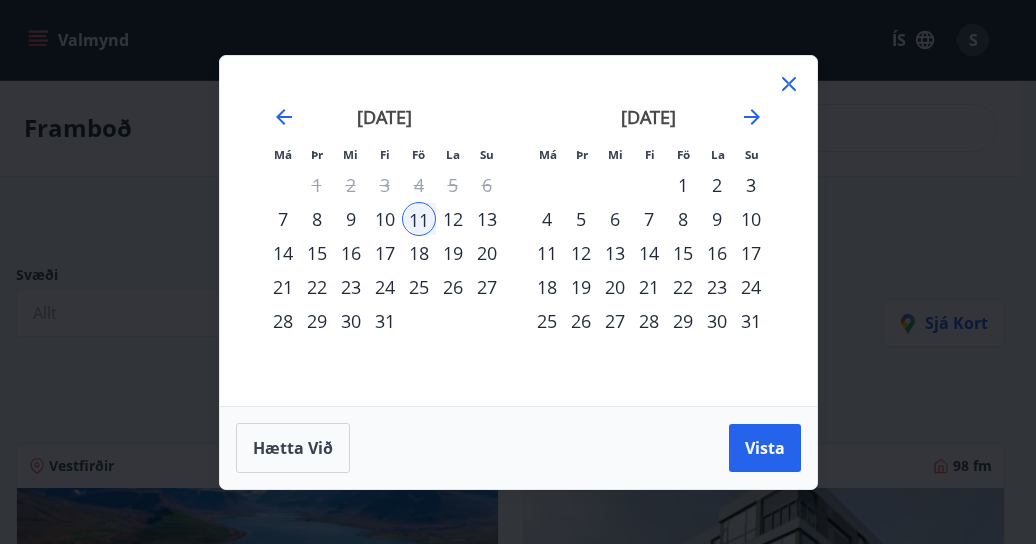 click on "18" at bounding box center (419, 253) 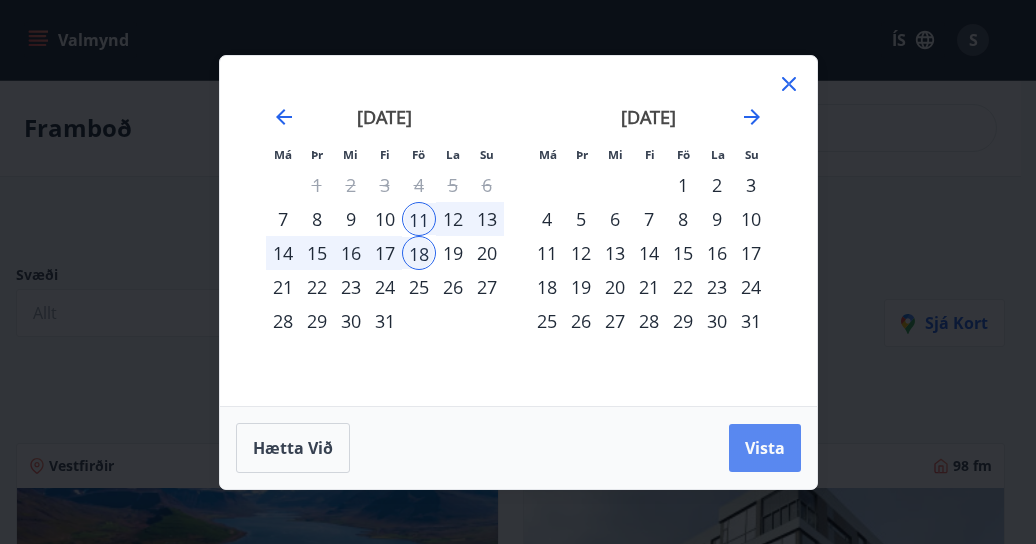 click on "Vista" at bounding box center [765, 448] 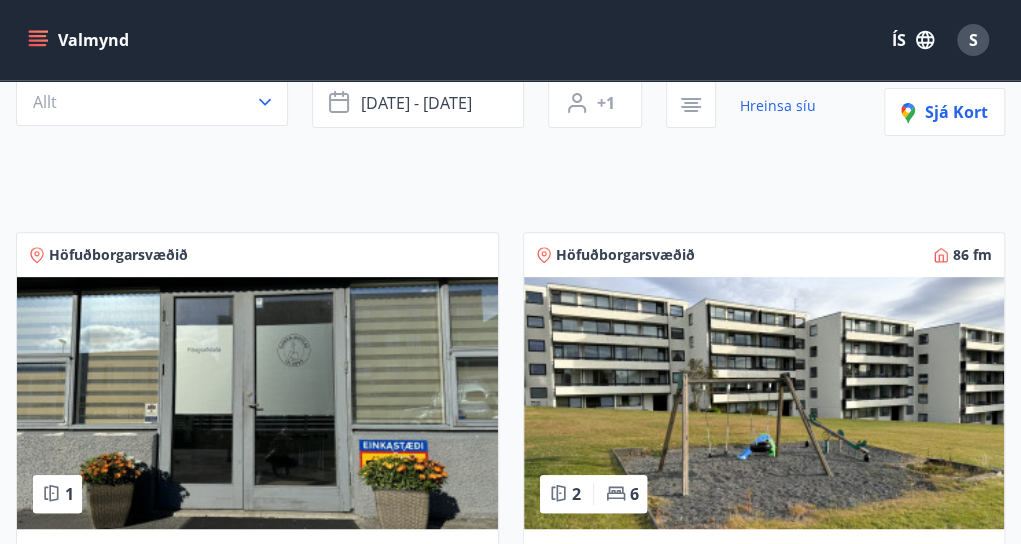 scroll, scrollTop: 130, scrollLeft: 0, axis: vertical 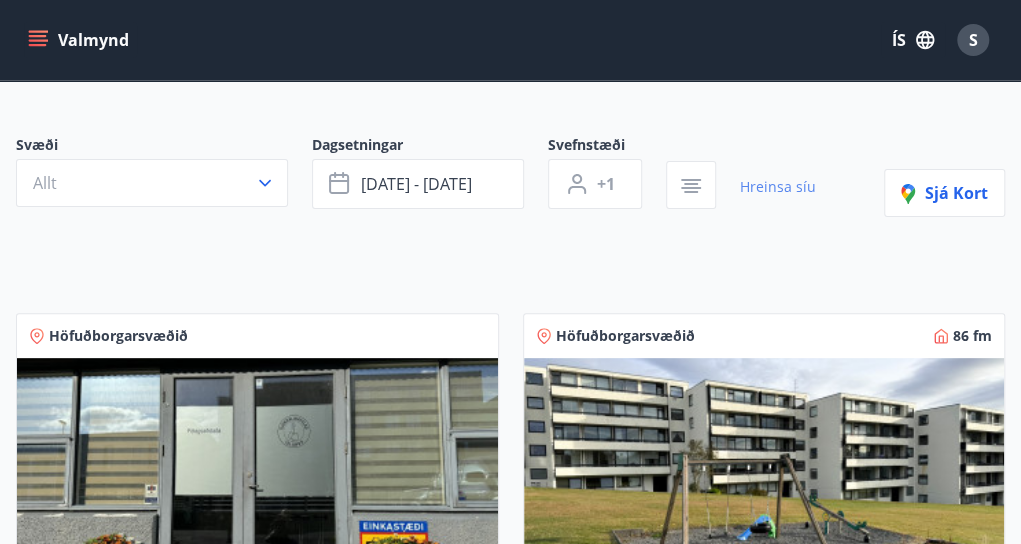click on "Hreinsa síu" at bounding box center [778, 187] 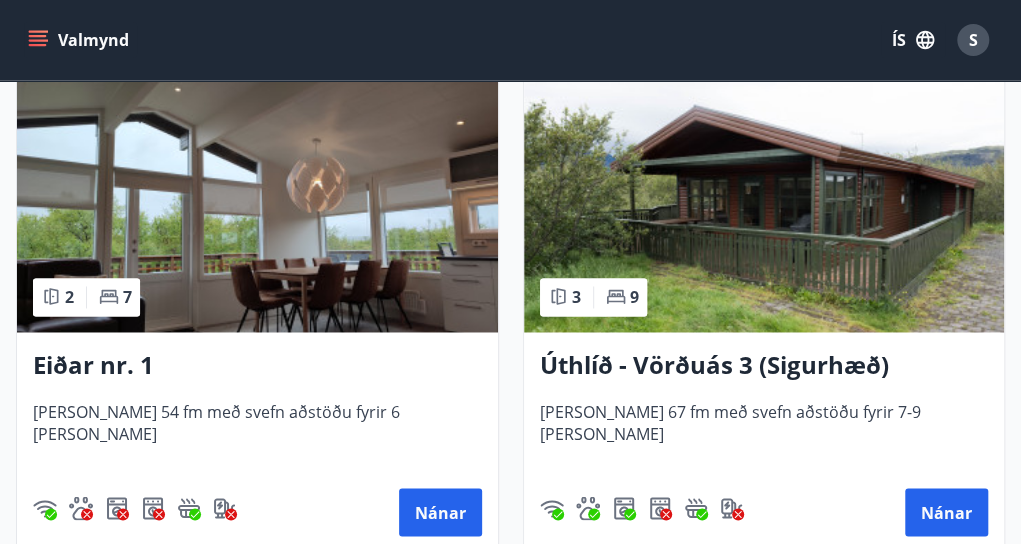 scroll, scrollTop: 4201, scrollLeft: 0, axis: vertical 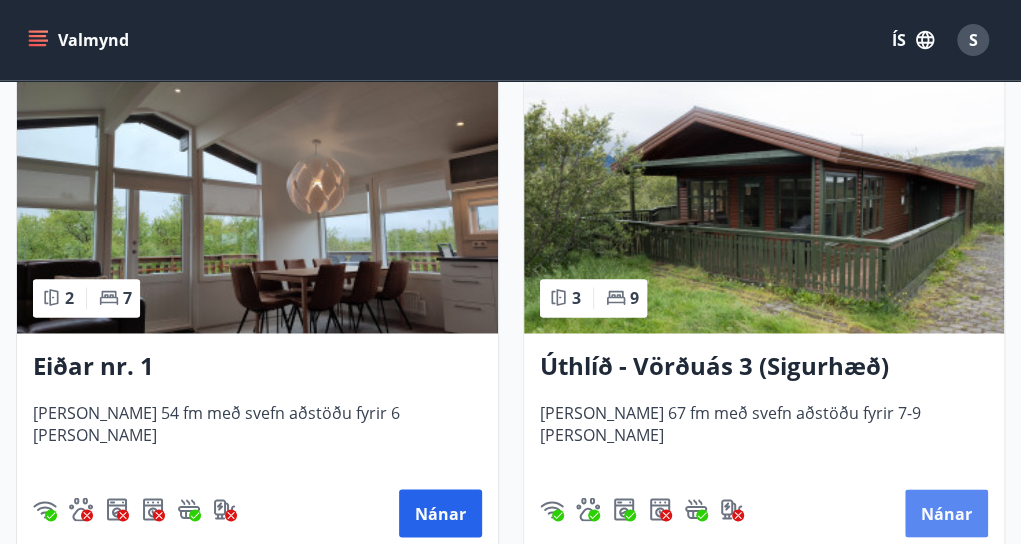 click on "Nánar" at bounding box center [946, 513] 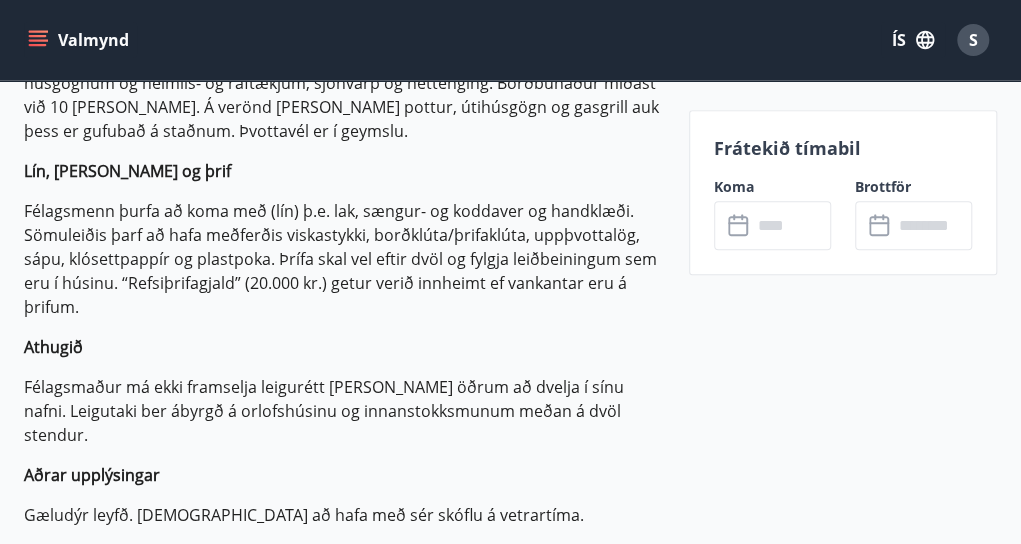 scroll, scrollTop: 828, scrollLeft: 0, axis: vertical 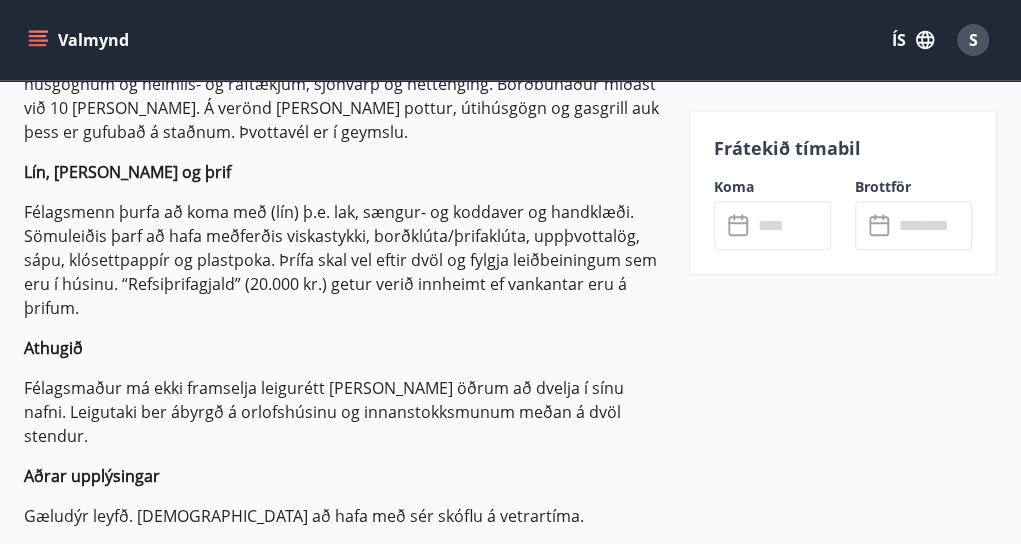 click at bounding box center (791, 225) 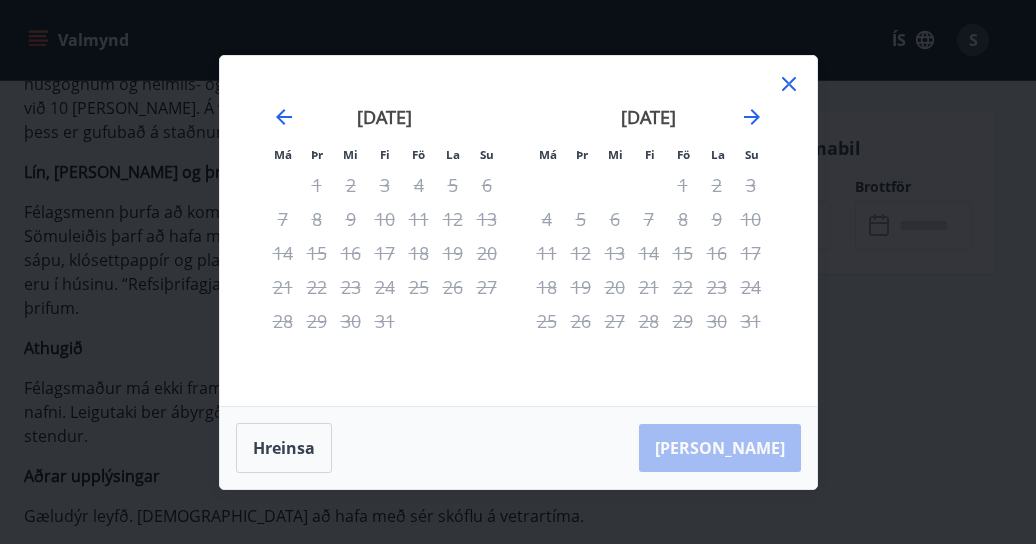 click on "18" at bounding box center (419, 253) 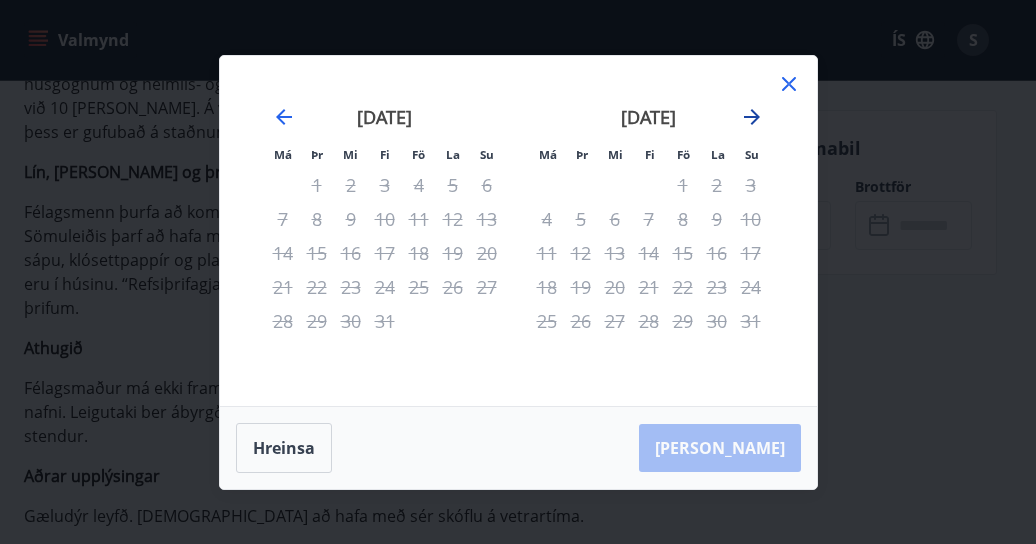 click 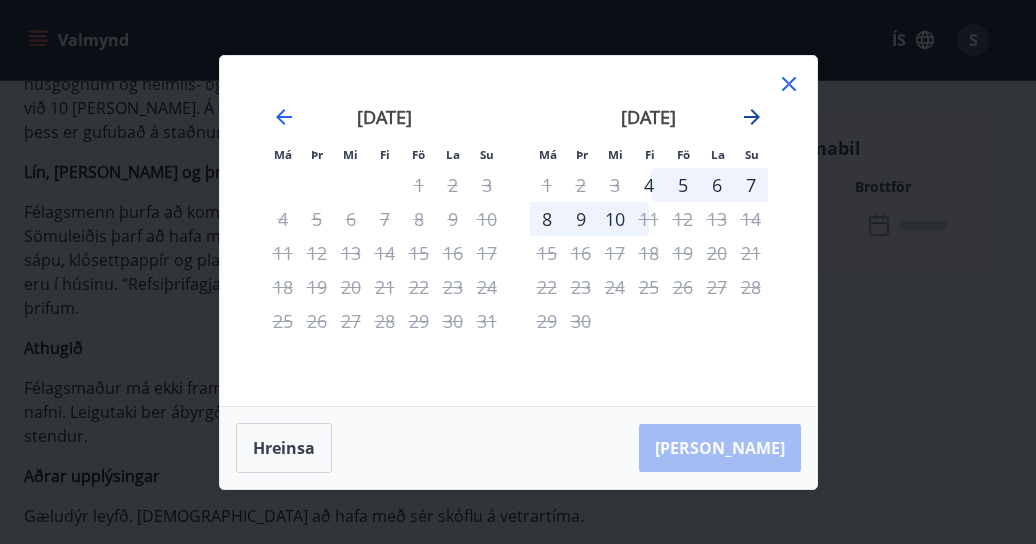 click 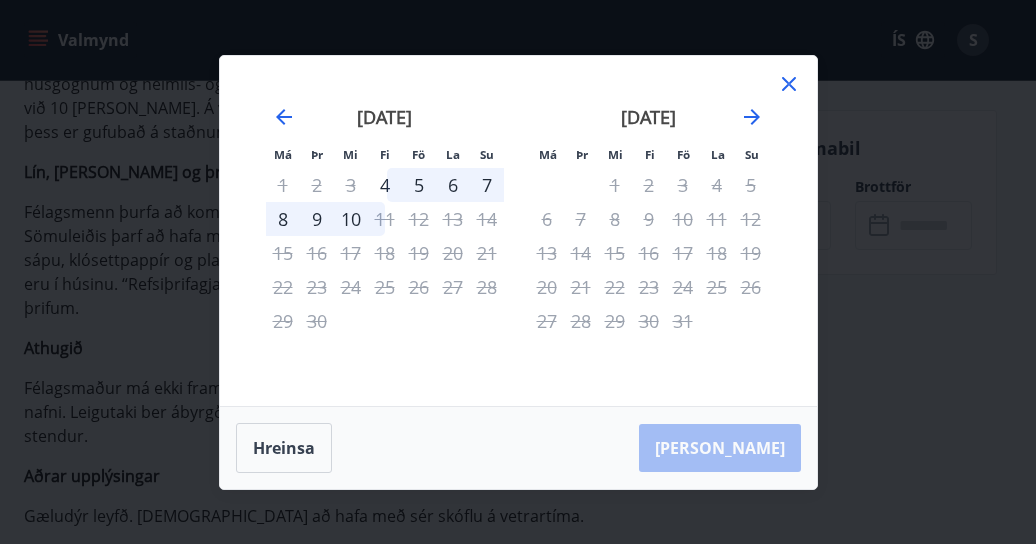 click 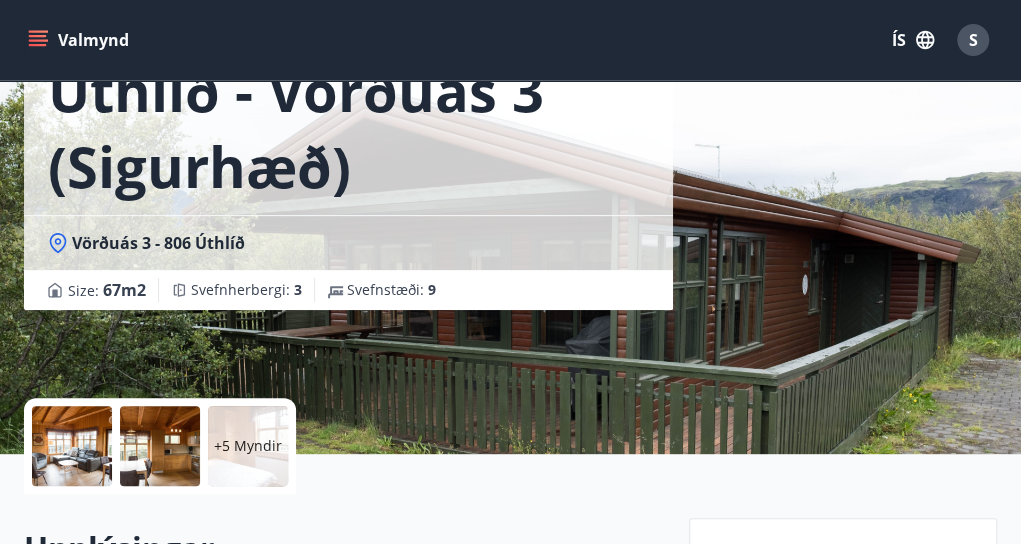 scroll, scrollTop: 0, scrollLeft: 0, axis: both 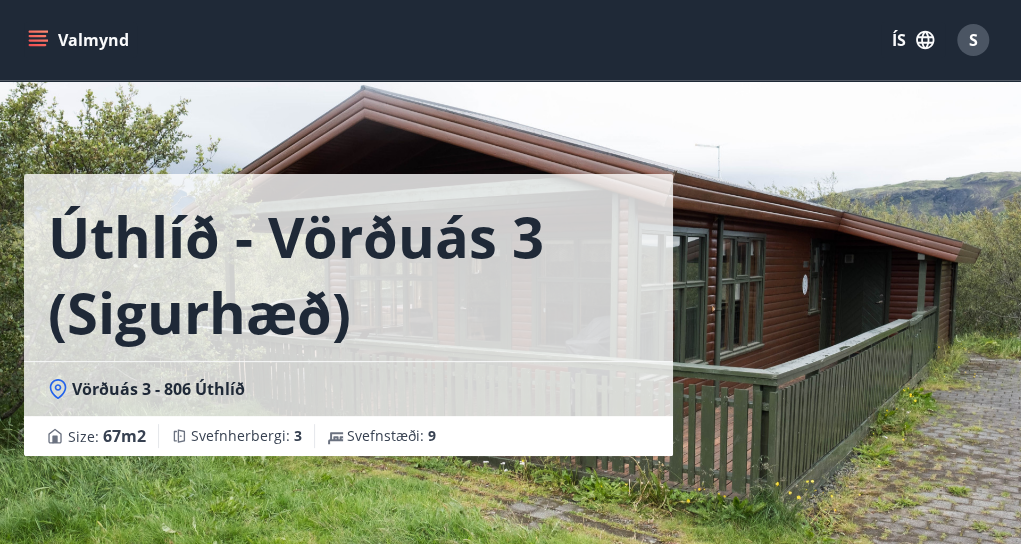 click on "Valmynd" at bounding box center [80, 40] 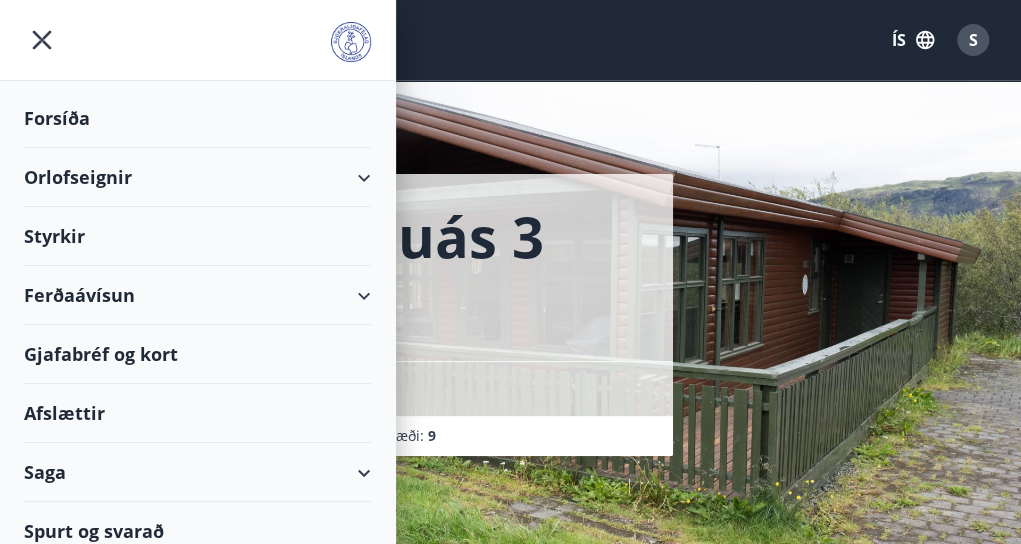 click on "Orlofseignir" at bounding box center [197, 177] 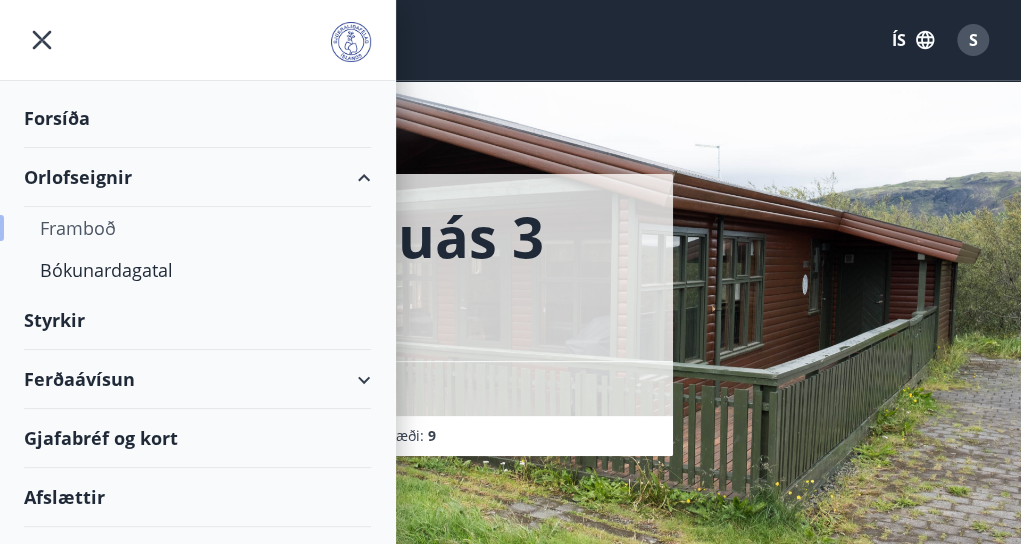 click on "Framboð" at bounding box center [197, 228] 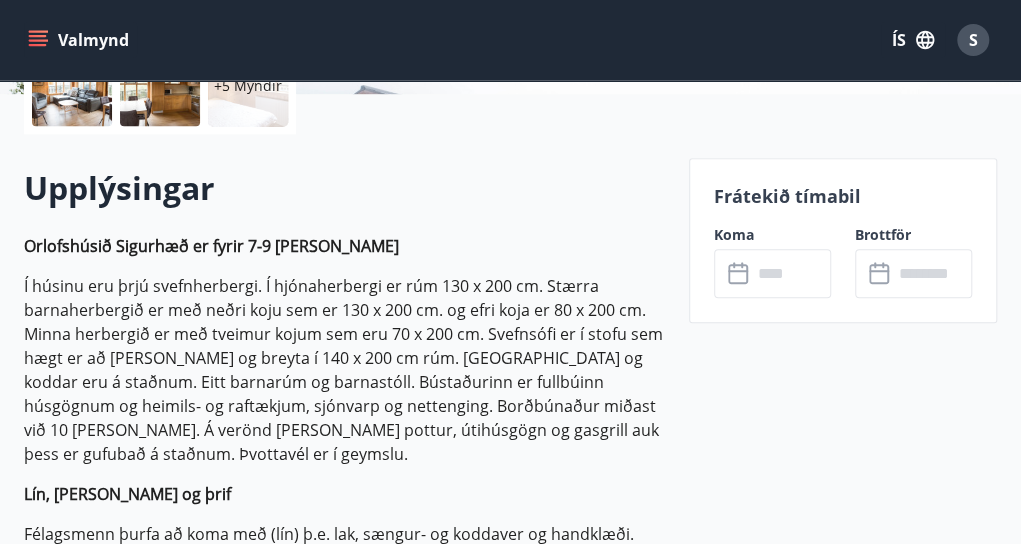scroll, scrollTop: 507, scrollLeft: 0, axis: vertical 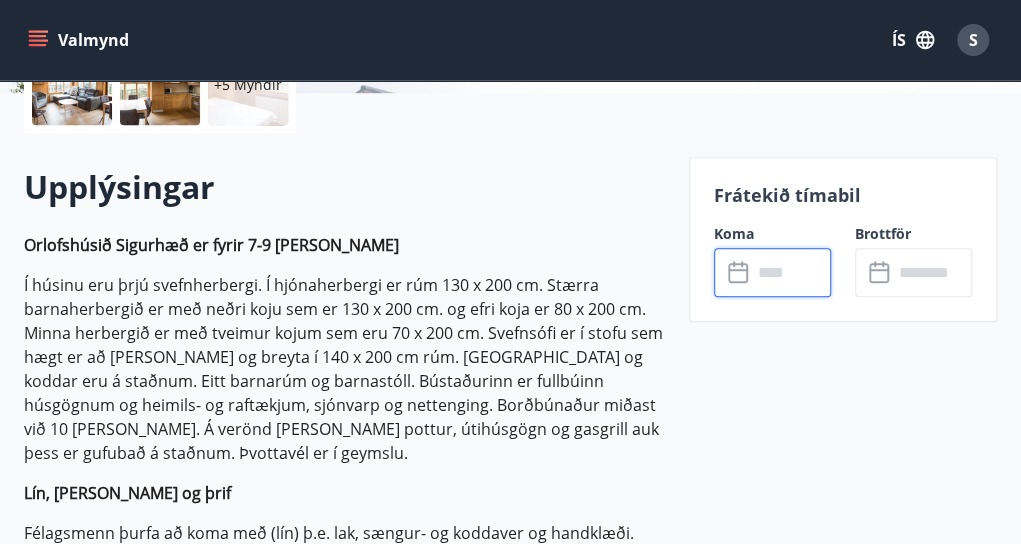 click at bounding box center (791, 272) 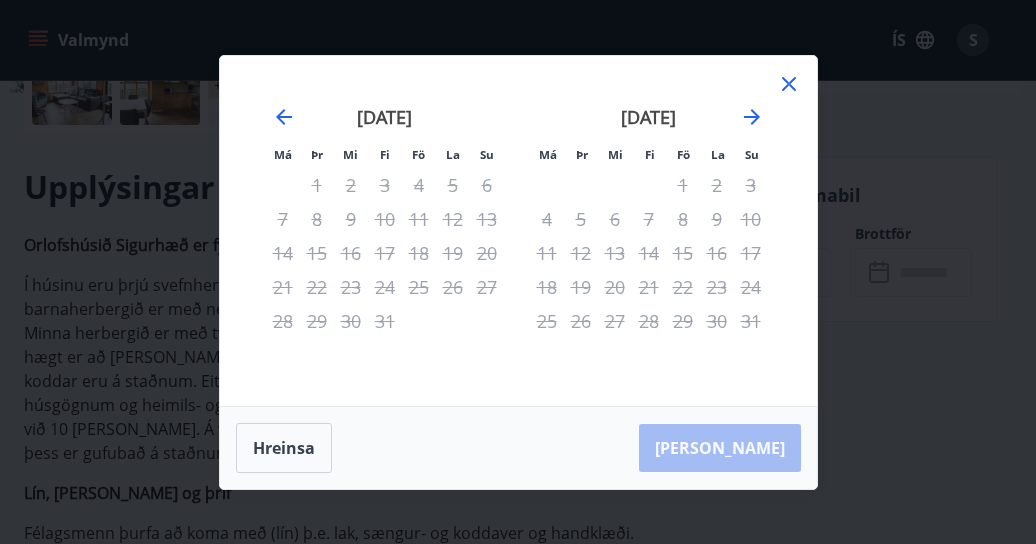 click 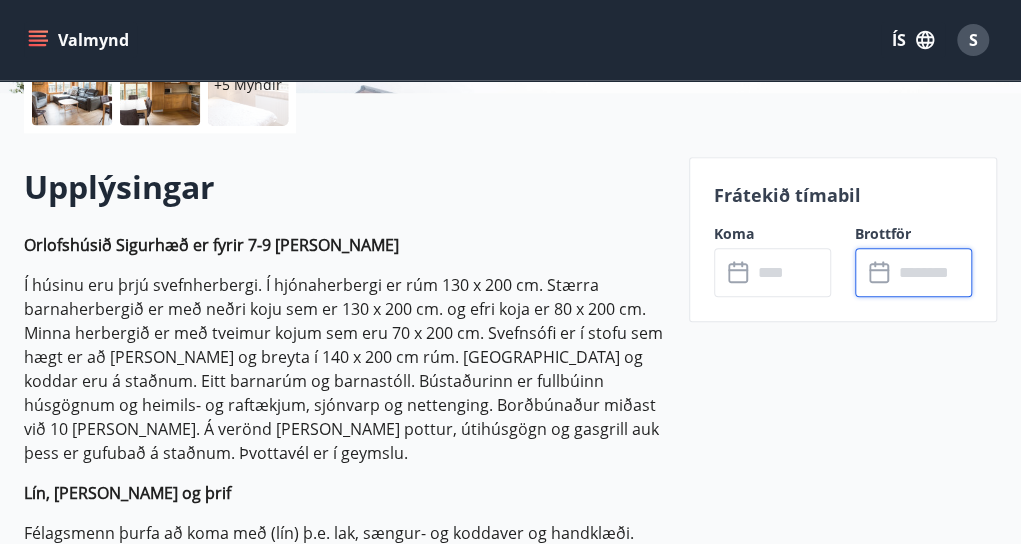 click at bounding box center [932, 272] 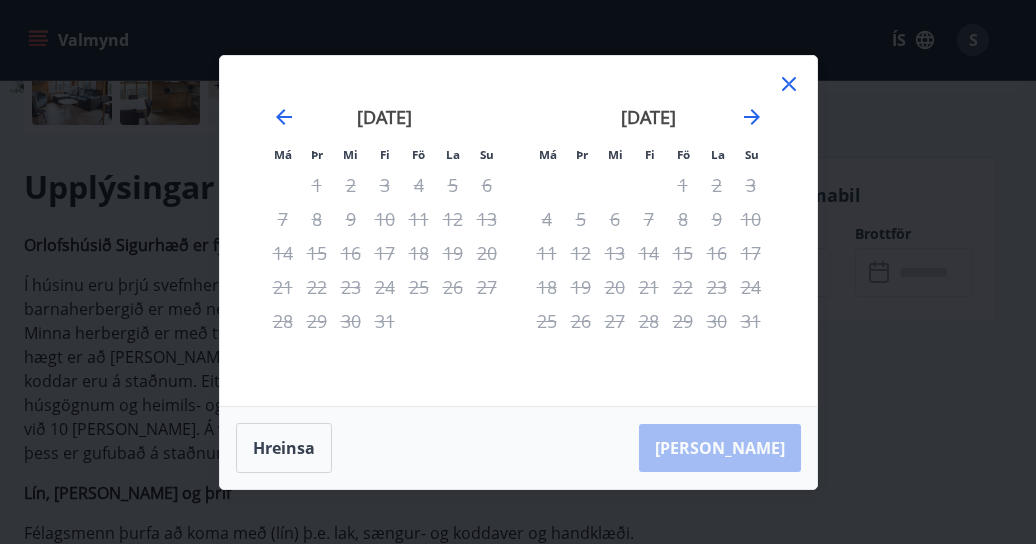 drag, startPoint x: 891, startPoint y: 306, endPoint x: 378, endPoint y: 501, distance: 548.81146 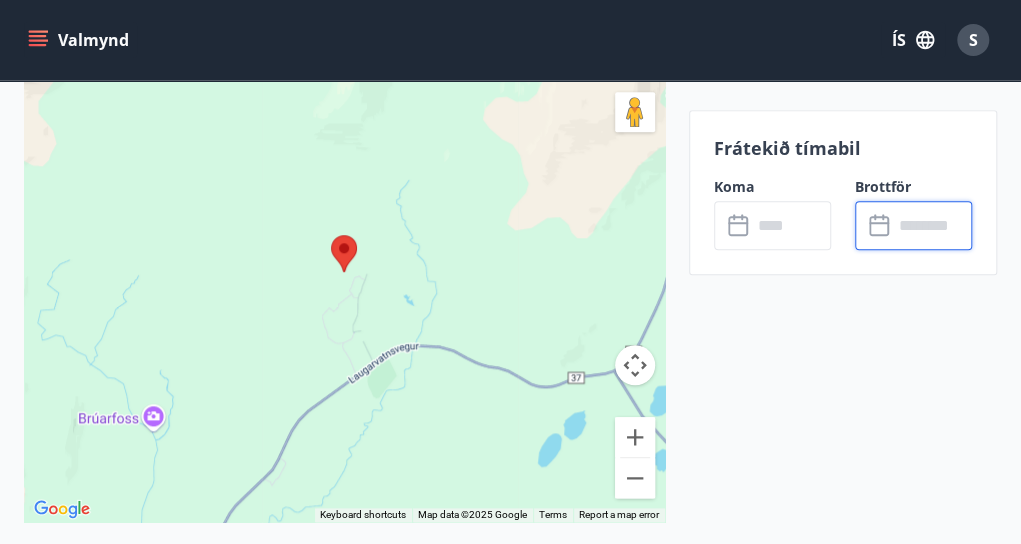 scroll, scrollTop: 3926, scrollLeft: 0, axis: vertical 